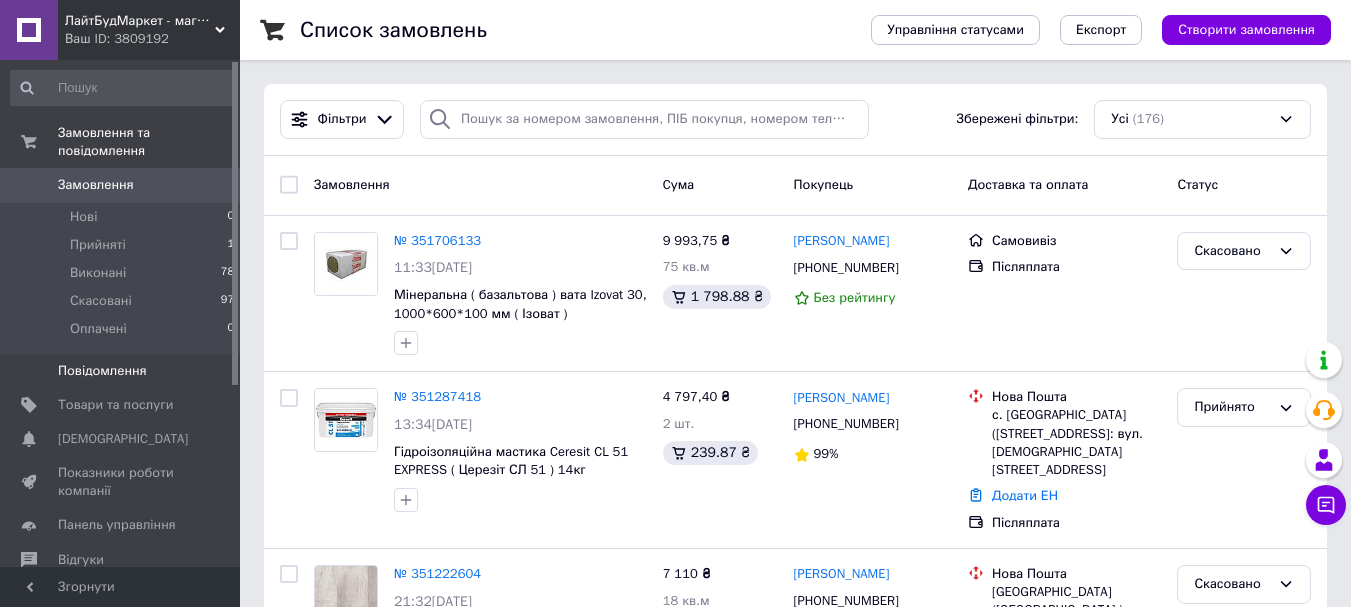 scroll, scrollTop: 0, scrollLeft: 0, axis: both 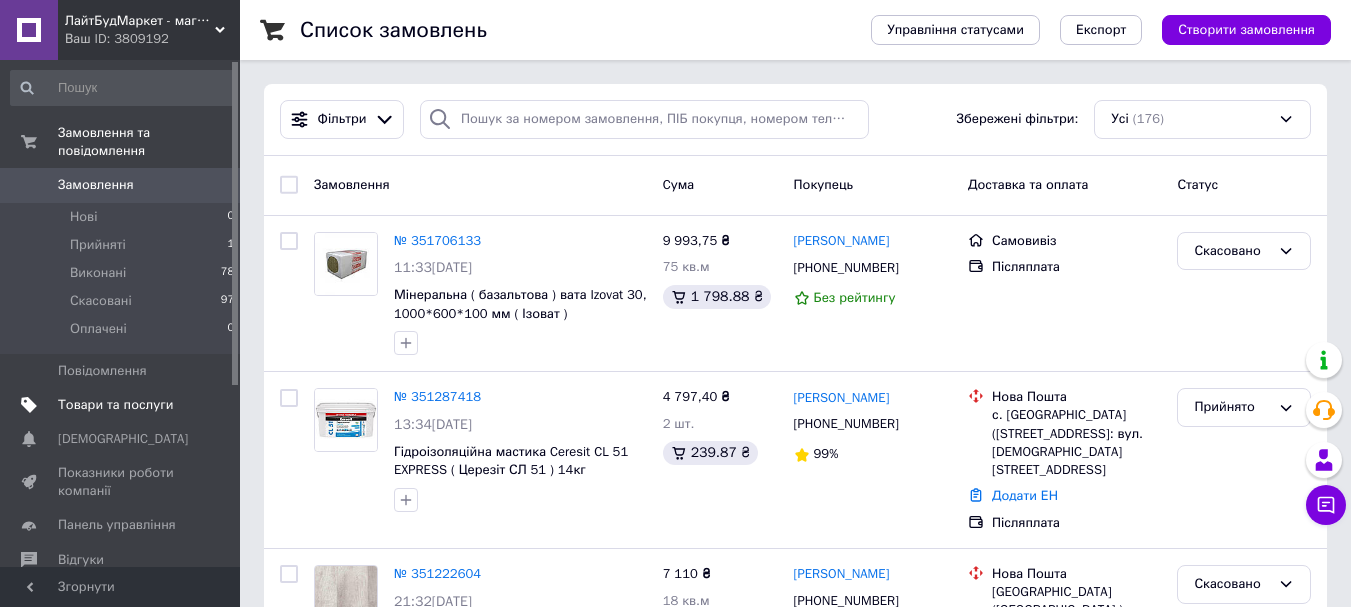 click on "Товари та послуги" at bounding box center [115, 405] 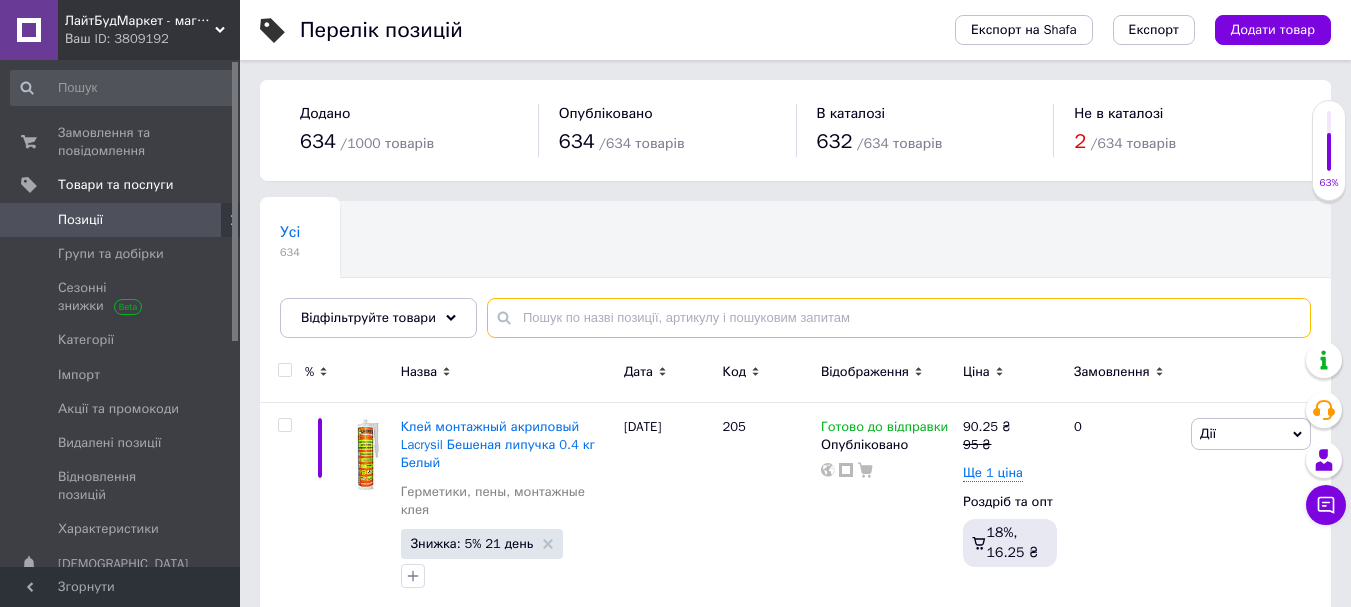 click at bounding box center [899, 318] 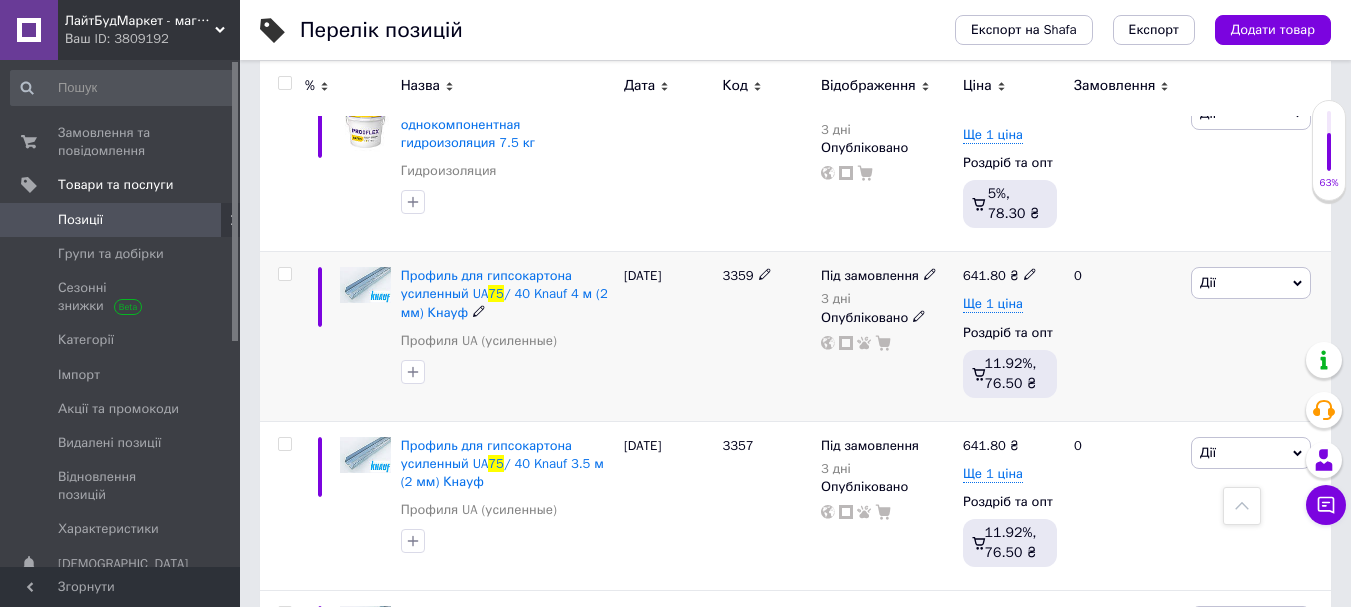 scroll, scrollTop: 900, scrollLeft: 0, axis: vertical 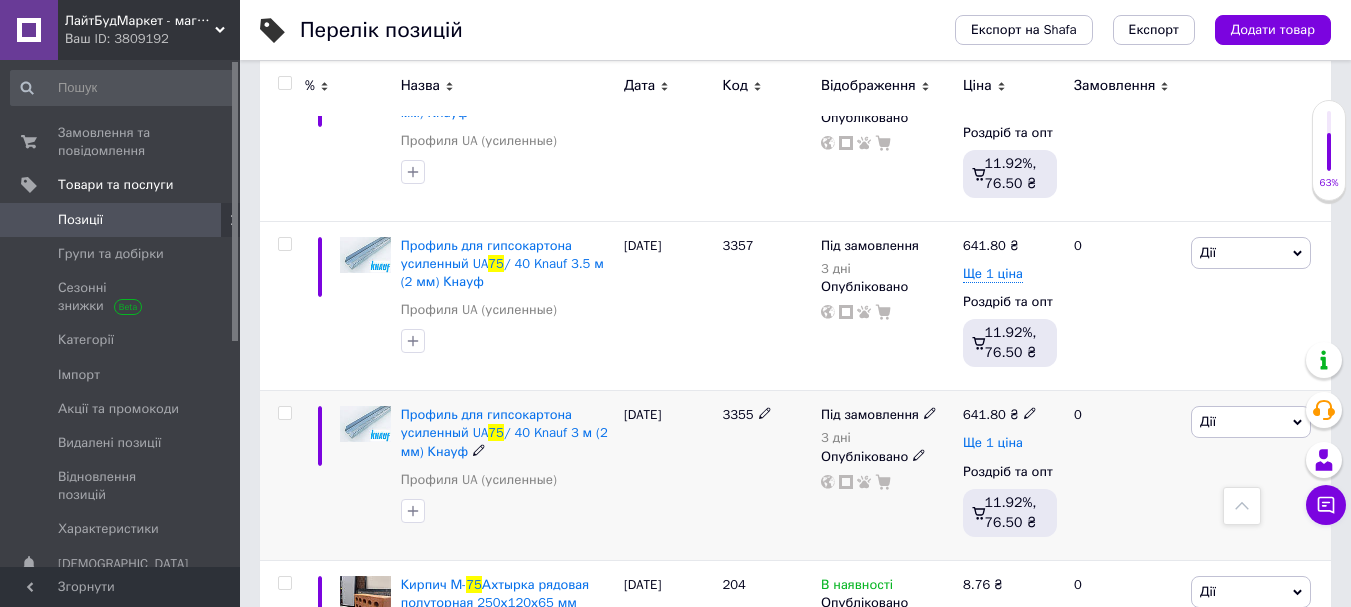 type on "75" 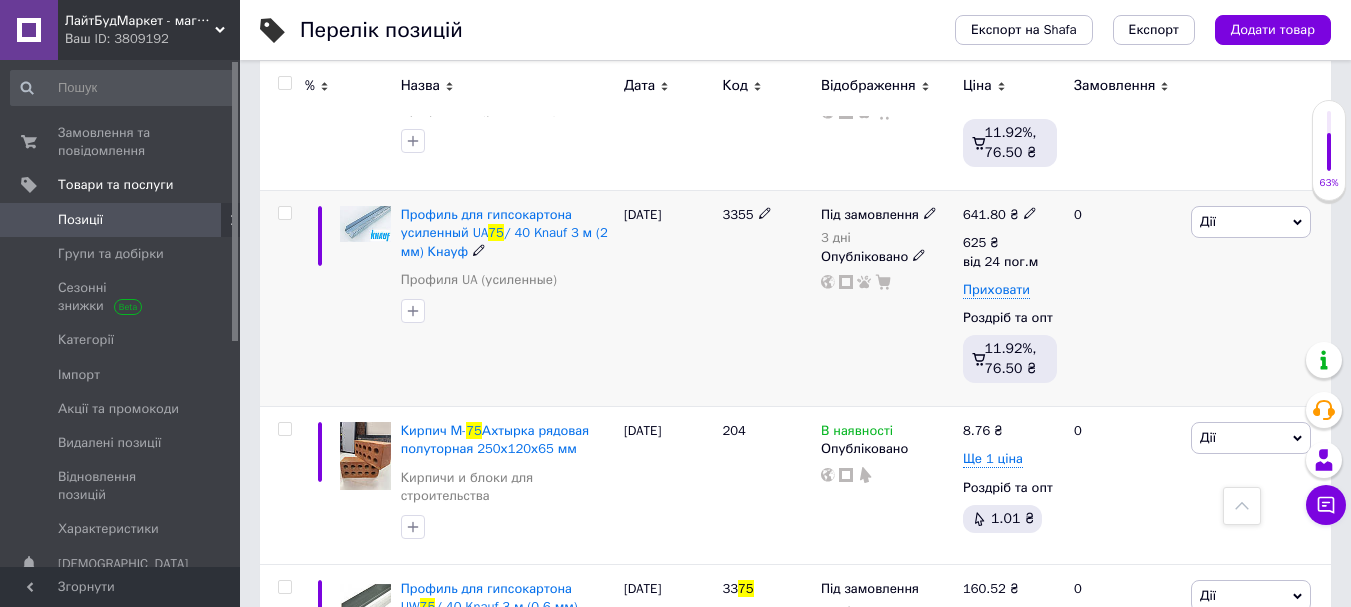 scroll, scrollTop: 1300, scrollLeft: 0, axis: vertical 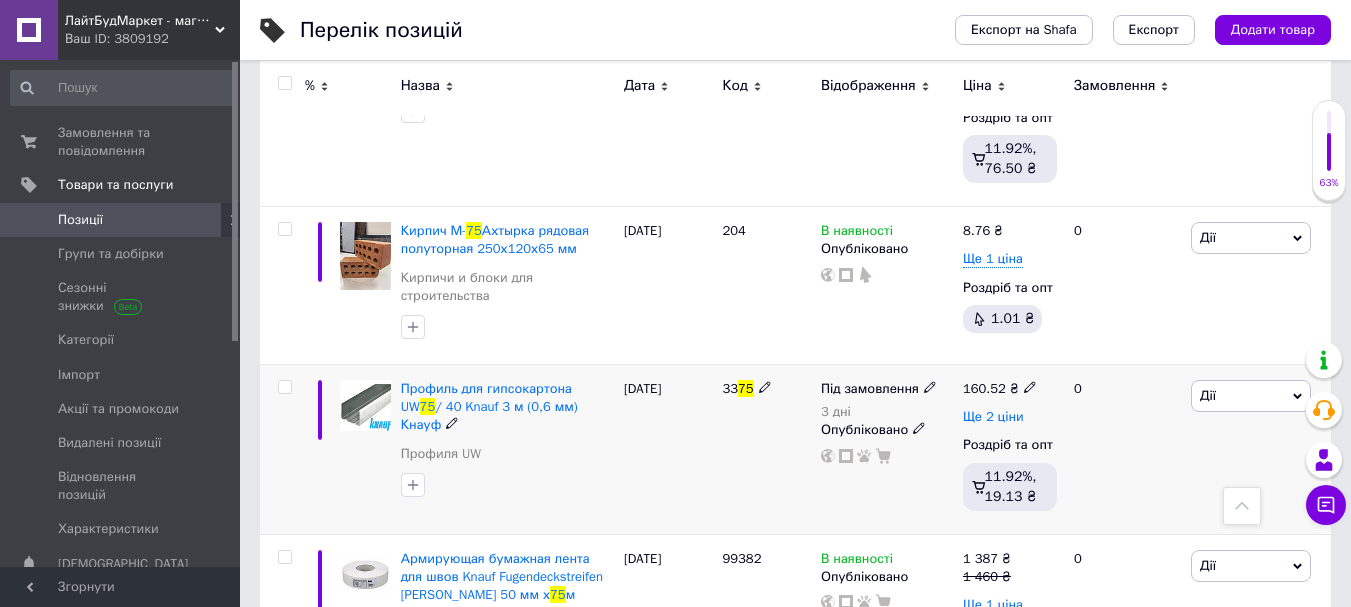 click on "Ще 2 ціни" at bounding box center (993, 417) 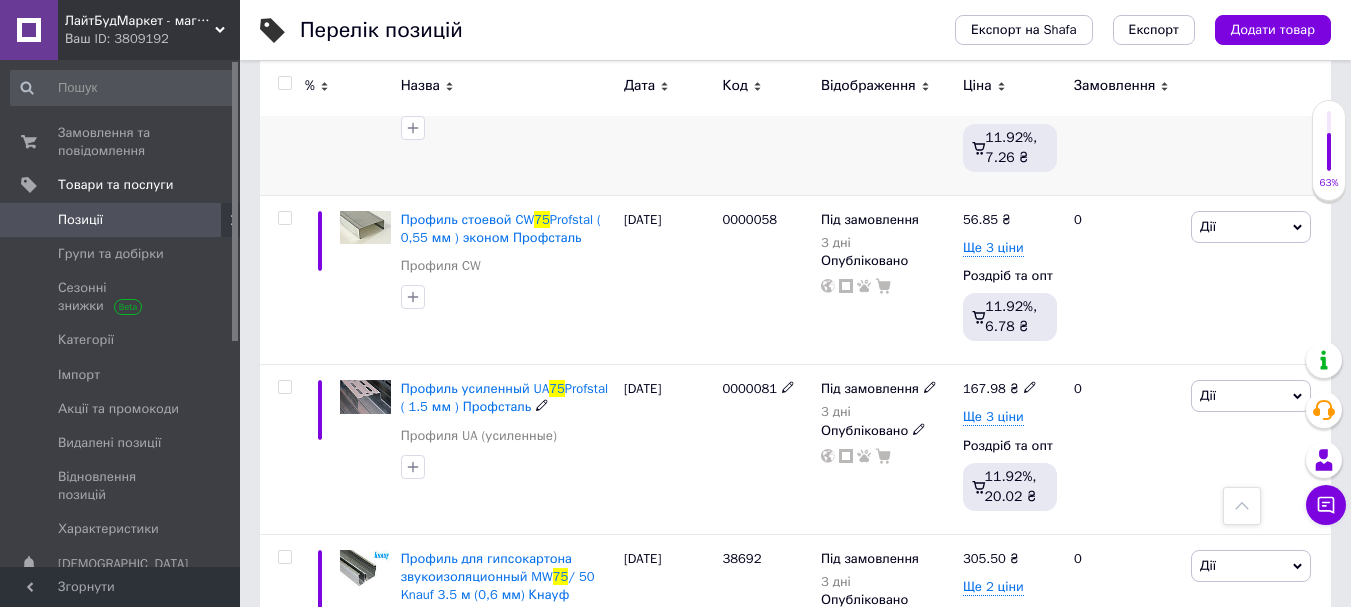 scroll, scrollTop: 2500, scrollLeft: 0, axis: vertical 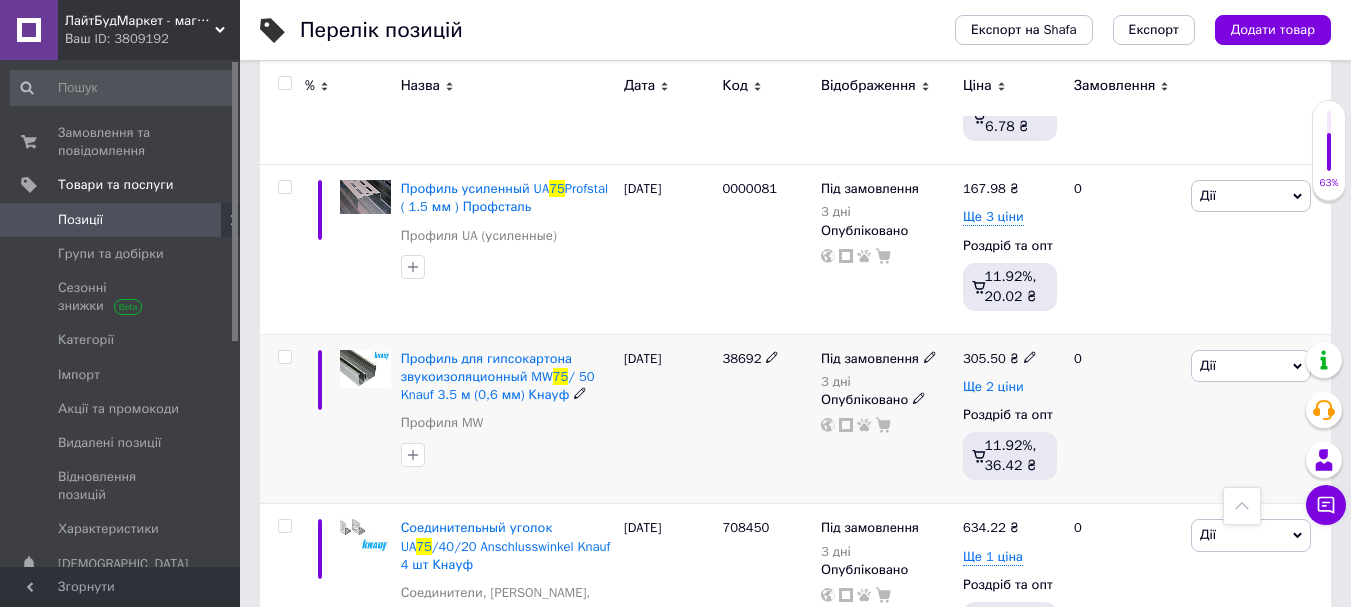 click on "Ще 2 ціни" at bounding box center [993, 387] 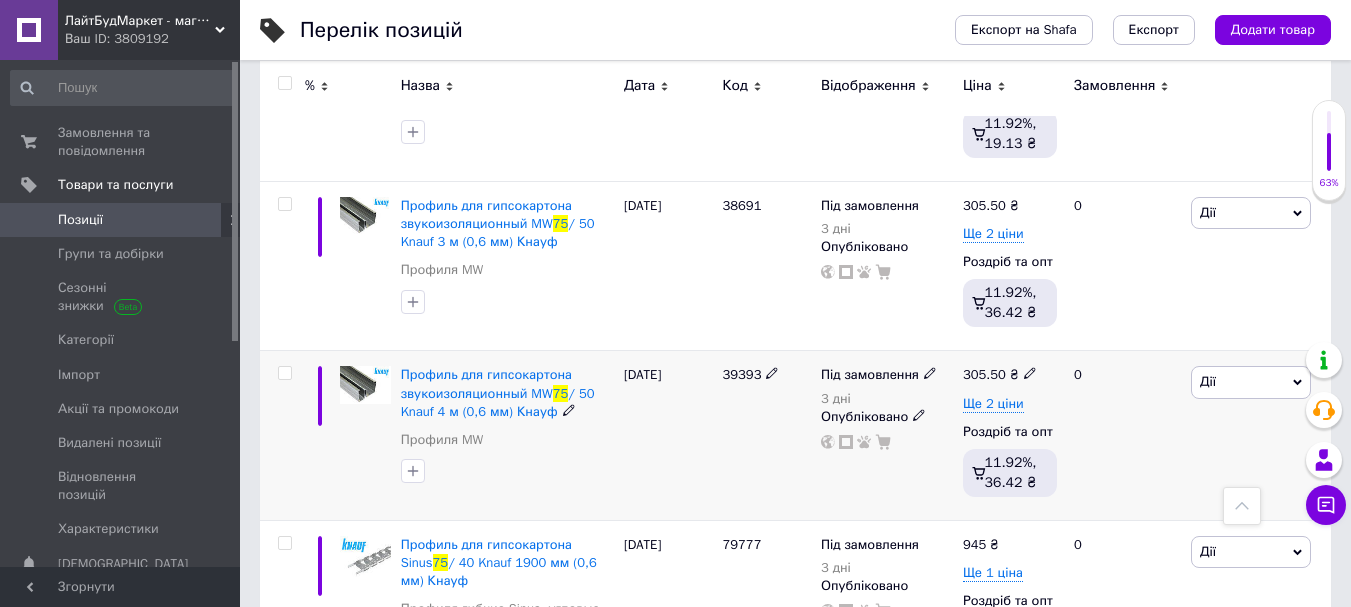 scroll, scrollTop: 3500, scrollLeft: 0, axis: vertical 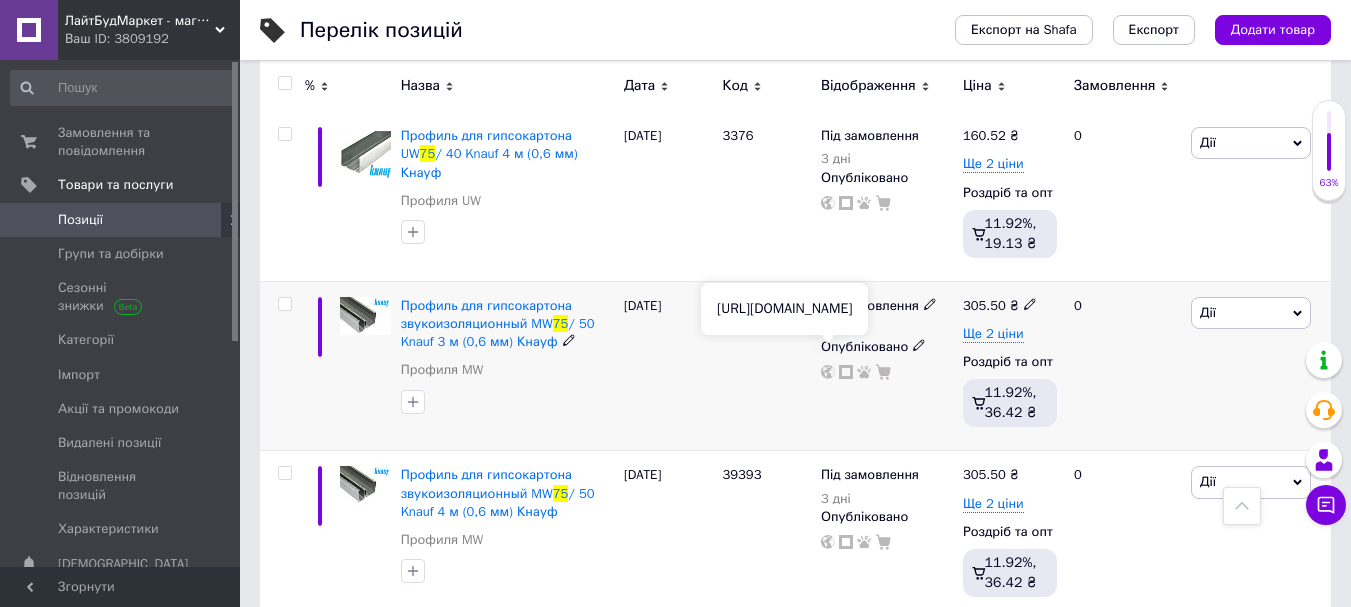 click 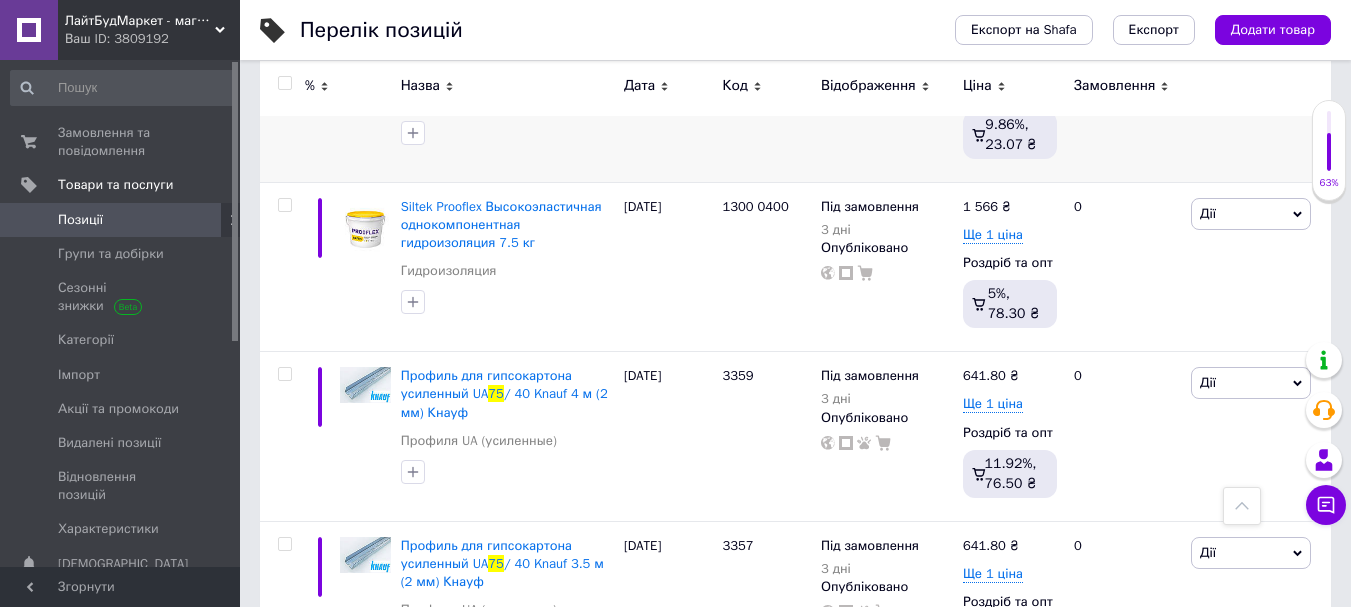 scroll, scrollTop: 0, scrollLeft: 0, axis: both 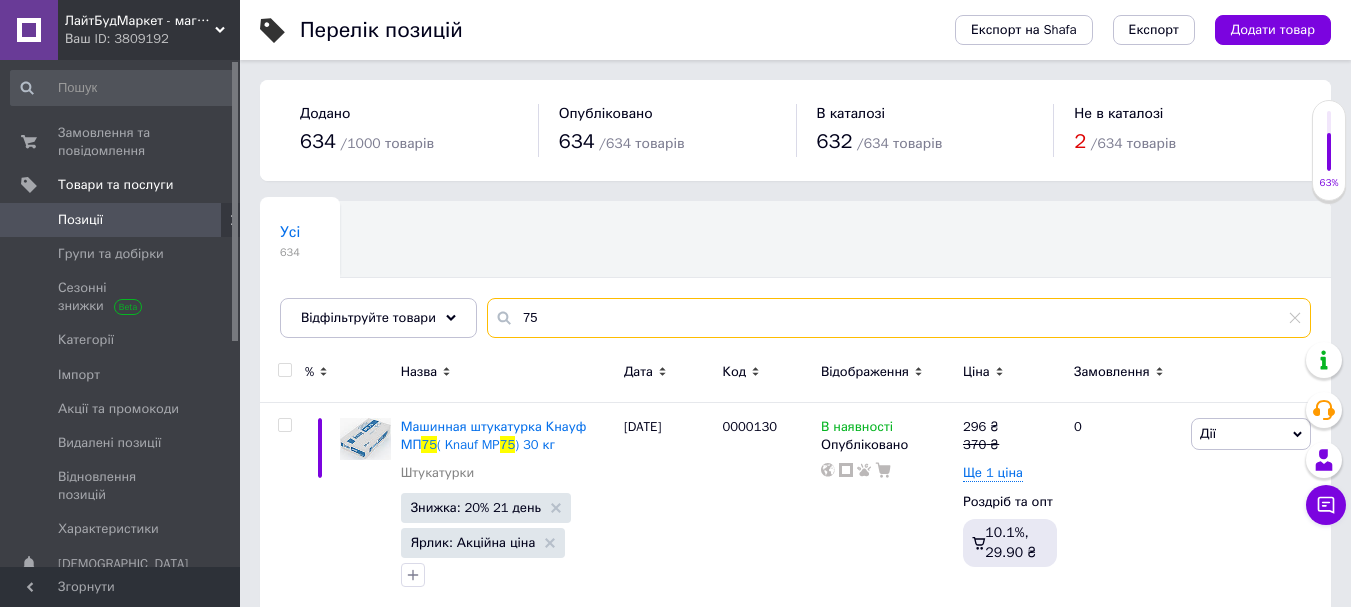 drag, startPoint x: 582, startPoint y: 317, endPoint x: 501, endPoint y: 316, distance: 81.00617 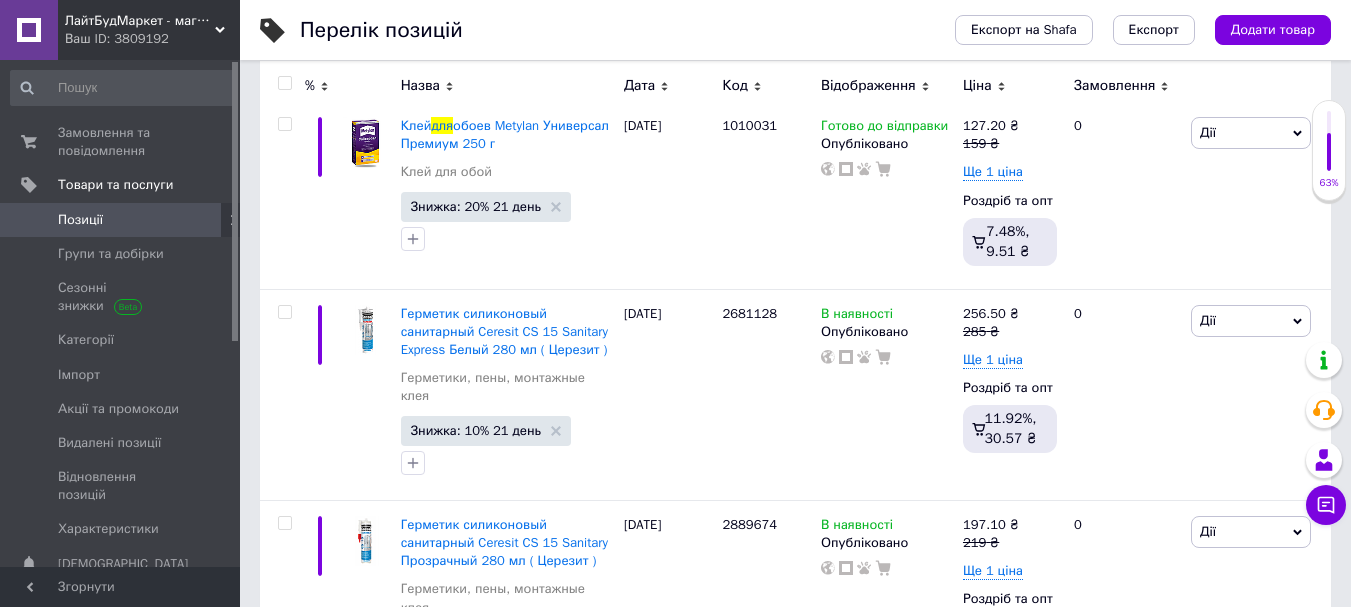 scroll, scrollTop: 0, scrollLeft: 0, axis: both 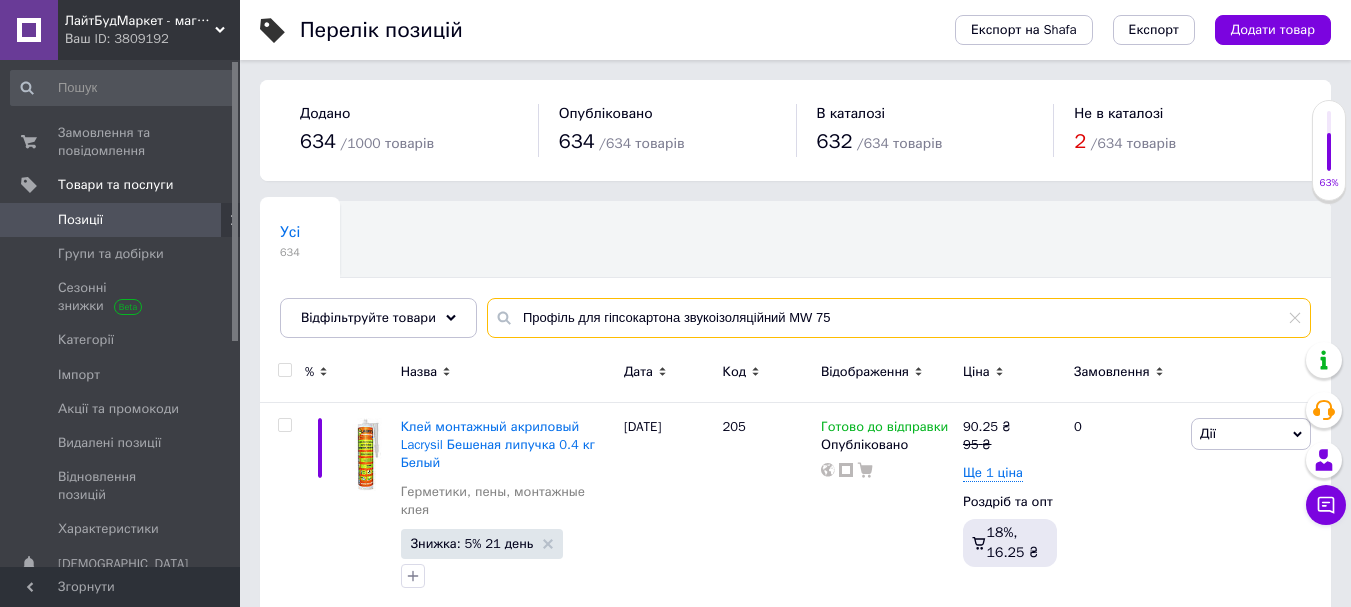 drag, startPoint x: 778, startPoint y: 315, endPoint x: 475, endPoint y: 319, distance: 303.0264 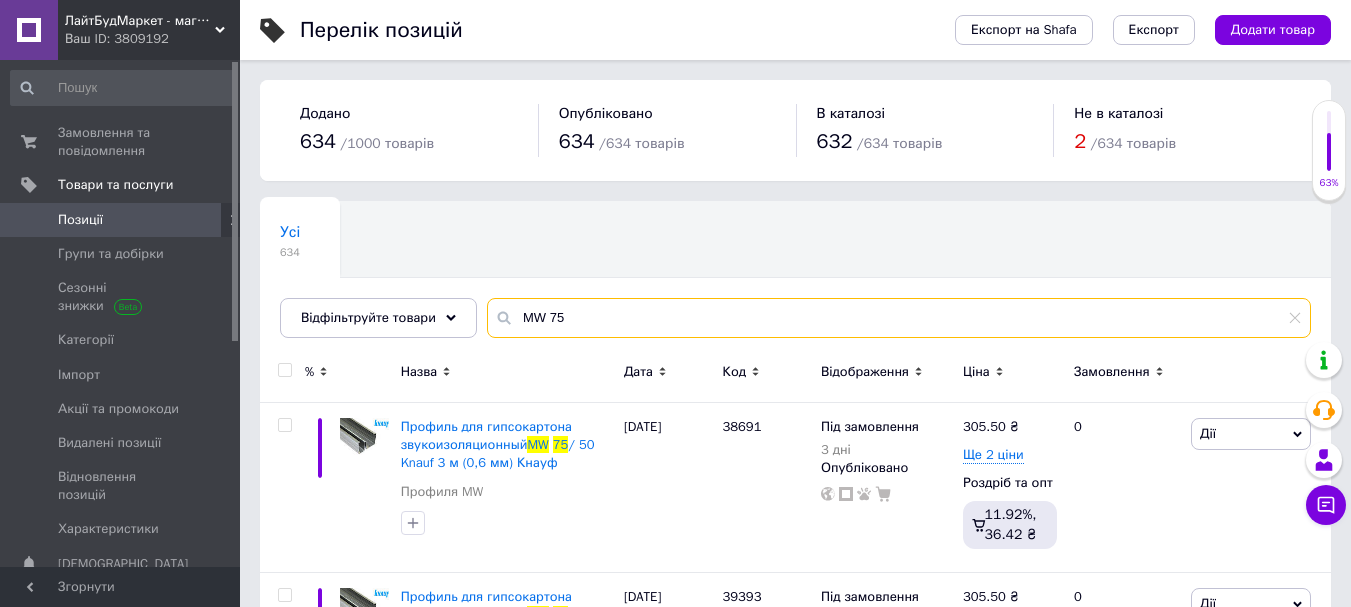 click on "MW 75" at bounding box center [899, 318] 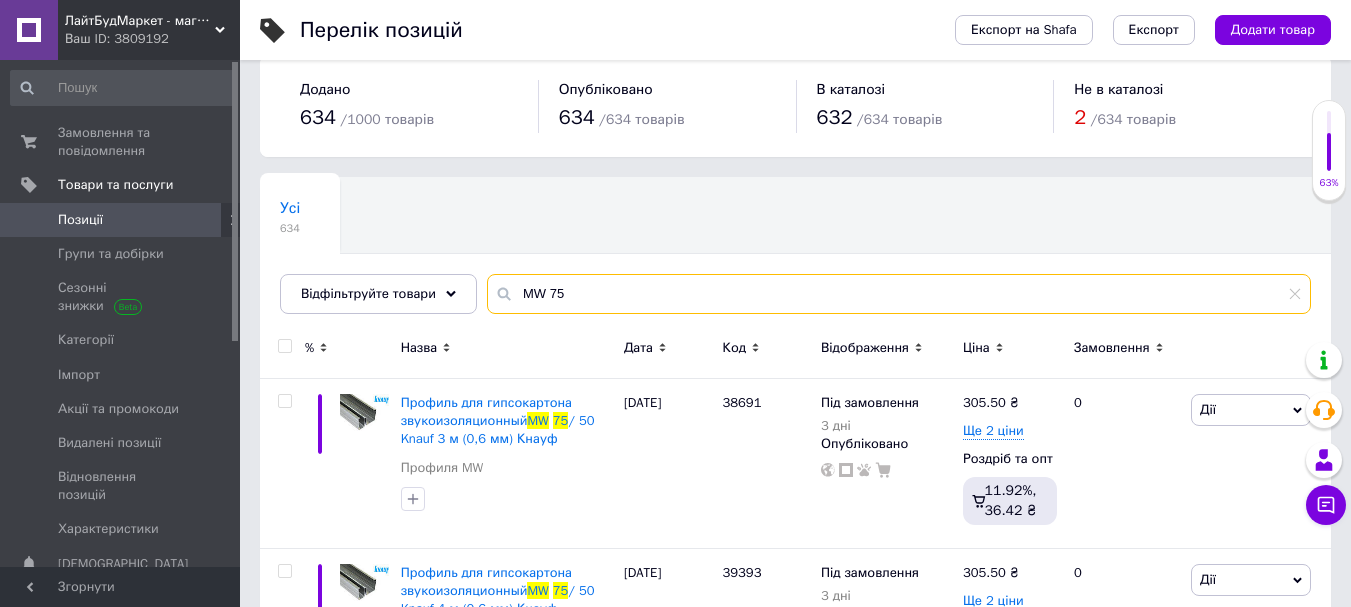 scroll, scrollTop: 224, scrollLeft: 0, axis: vertical 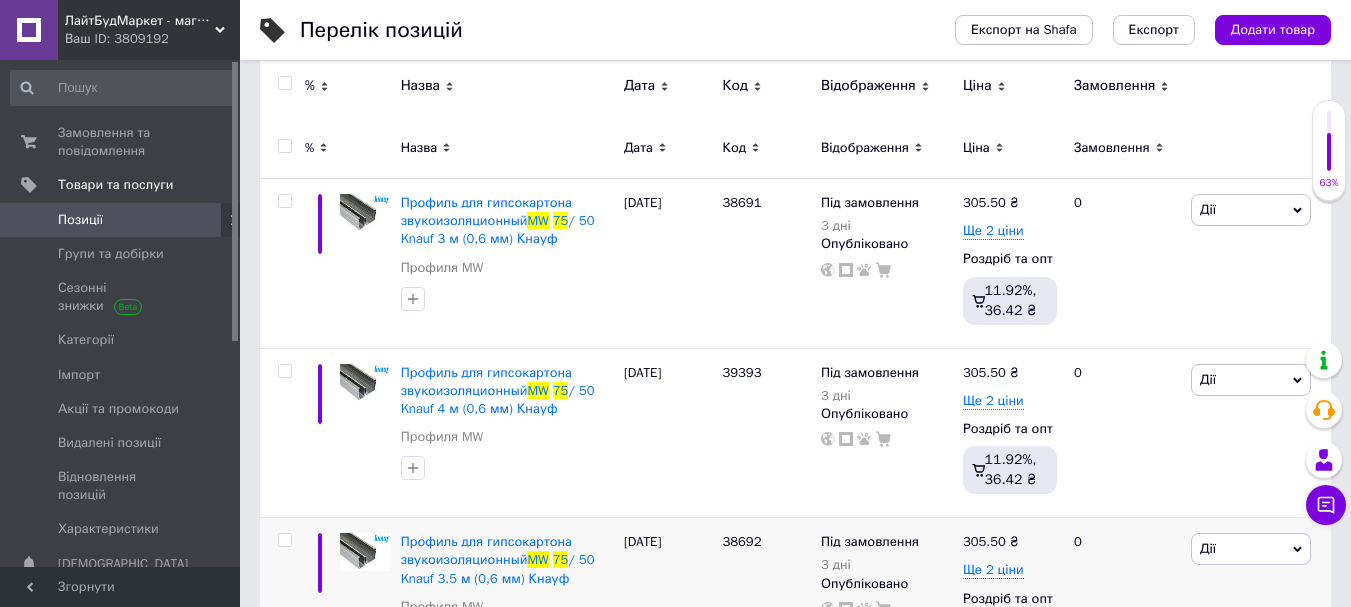 type on "MW 75" 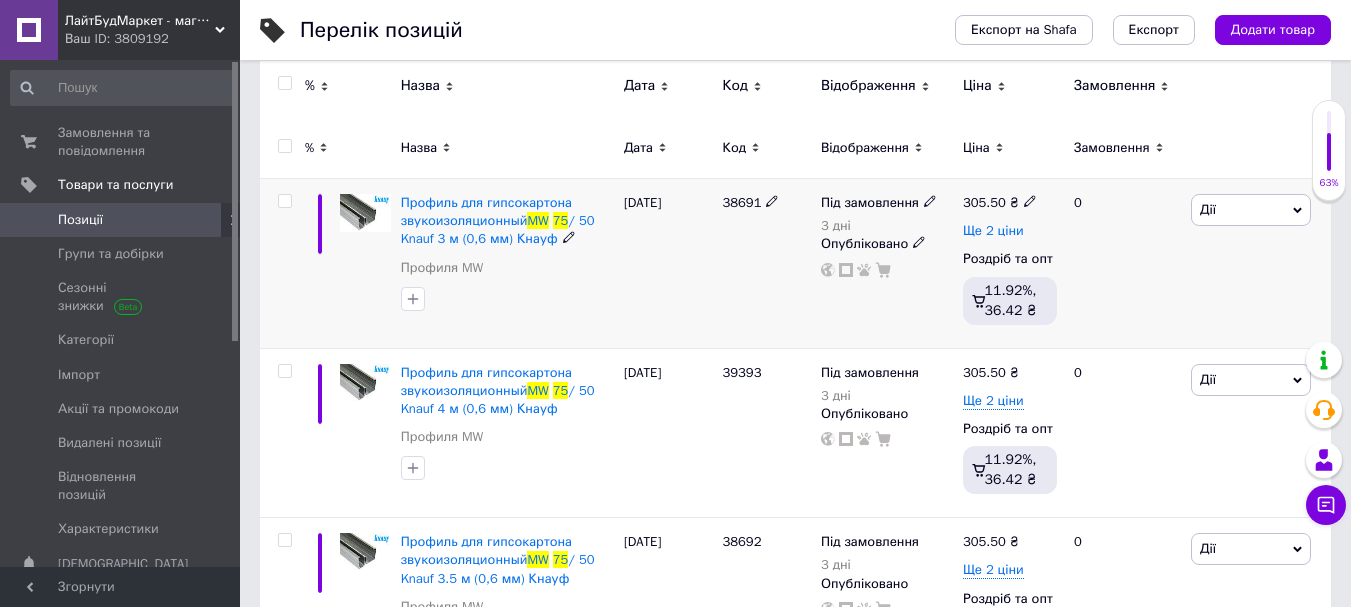 click on "Ще 2 ціни" at bounding box center [993, 231] 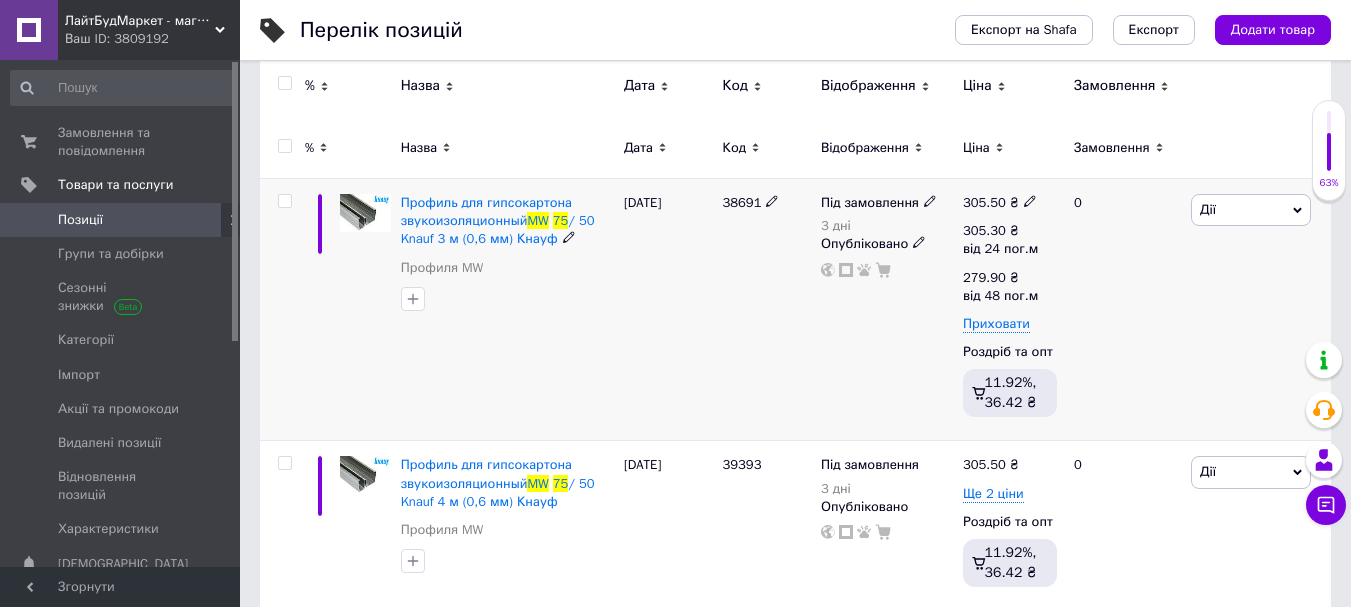 click 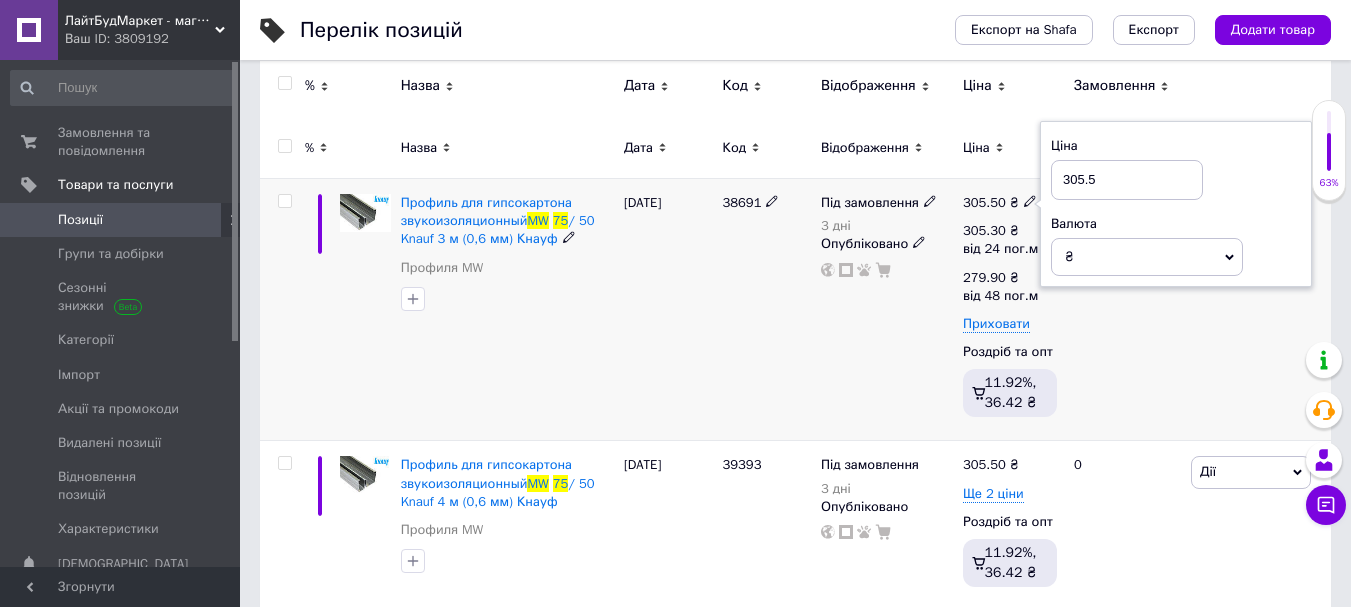 drag, startPoint x: 1095, startPoint y: 180, endPoint x: 1023, endPoint y: 179, distance: 72.00694 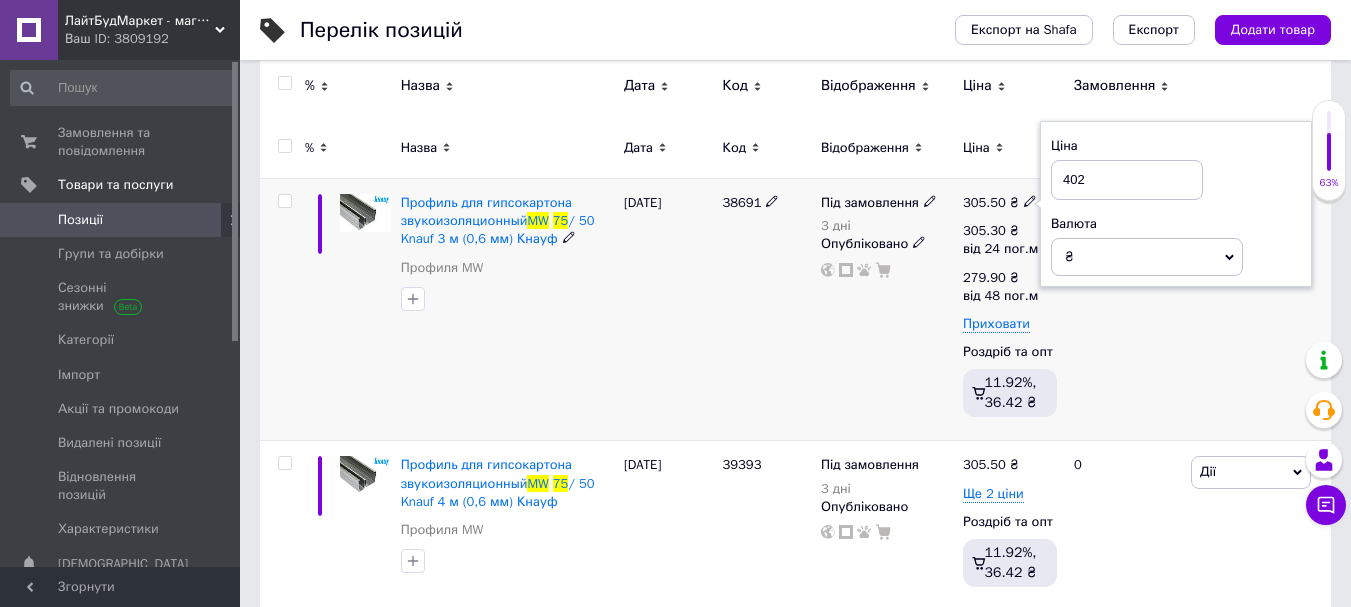 type on "402" 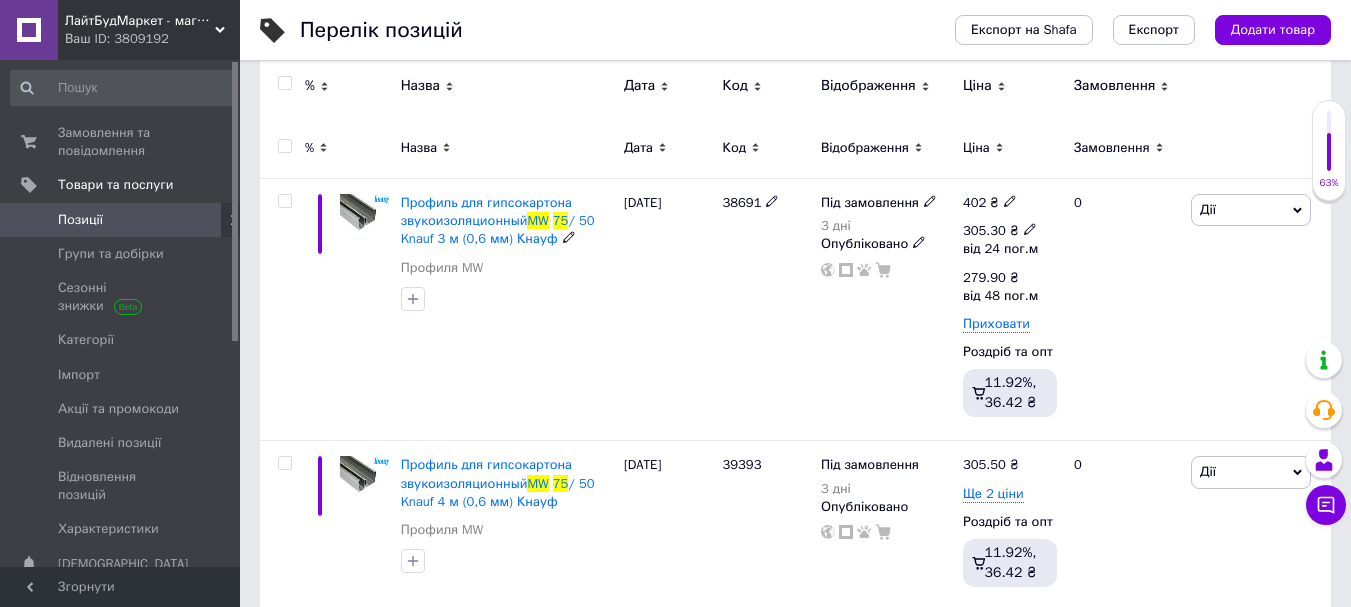 click 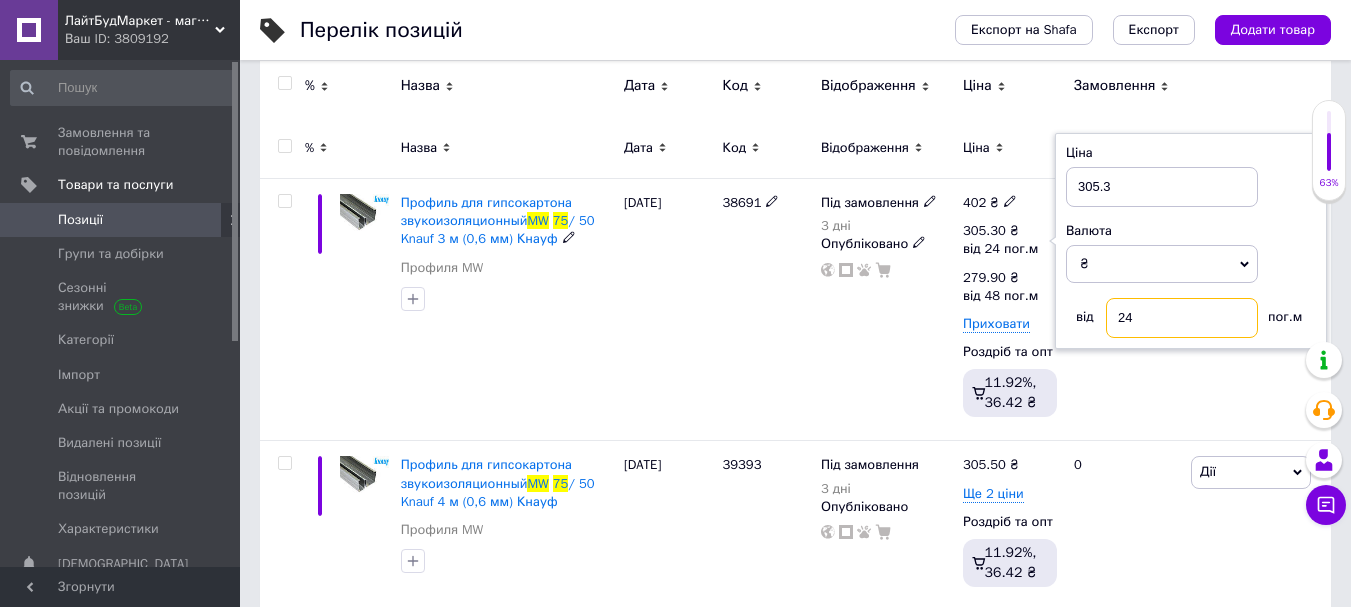 drag, startPoint x: 1126, startPoint y: 308, endPoint x: 1062, endPoint y: 309, distance: 64.00781 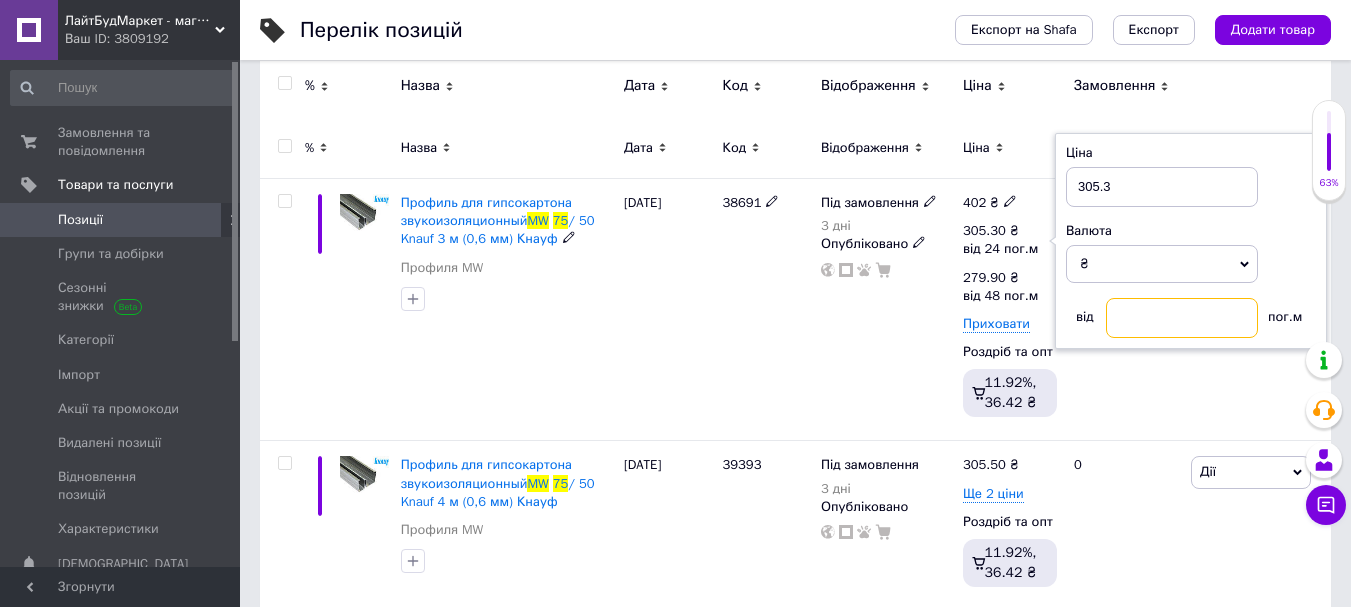 type 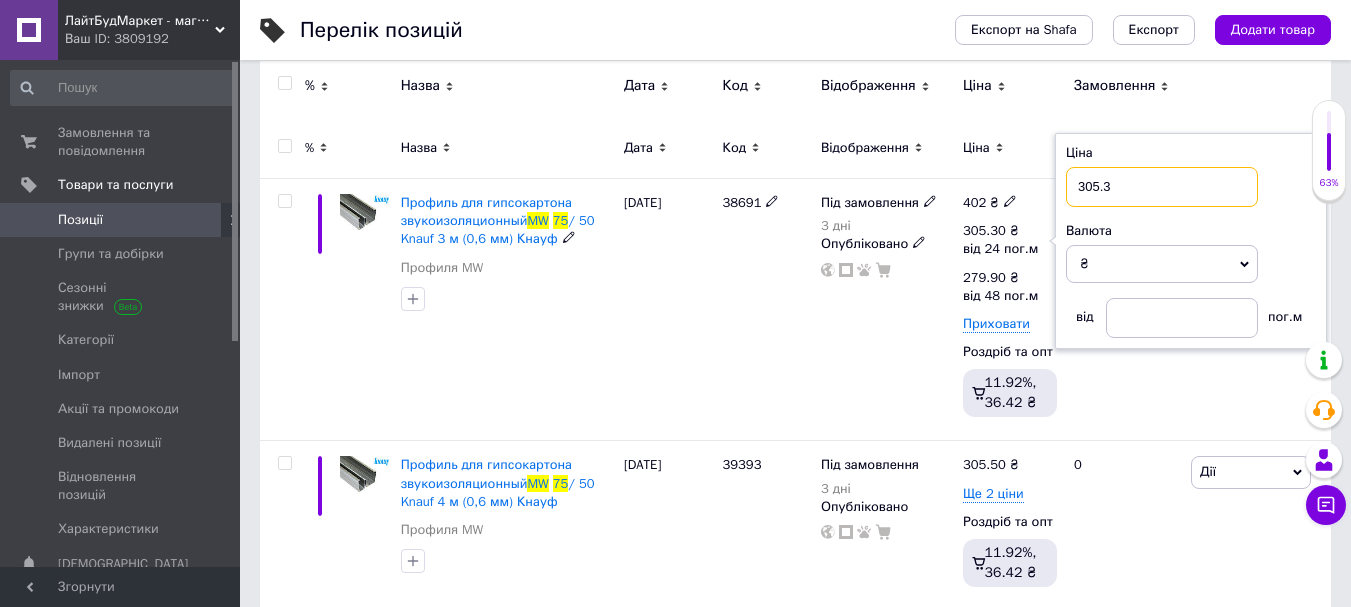 click on "402   ₴ 305.30   ₴ від 24 пог.м Ціна 305.3 Валюта ₴ $ EUR CHF GBP ¥ PLN ₸ MDL HUF KGS CNY TRY KRW lei від пог.м 279.90   ₴ від 48 пог.м Приховати [PERSON_NAME] та опт 11.92%, 36.42 ₴" at bounding box center (1010, 310) 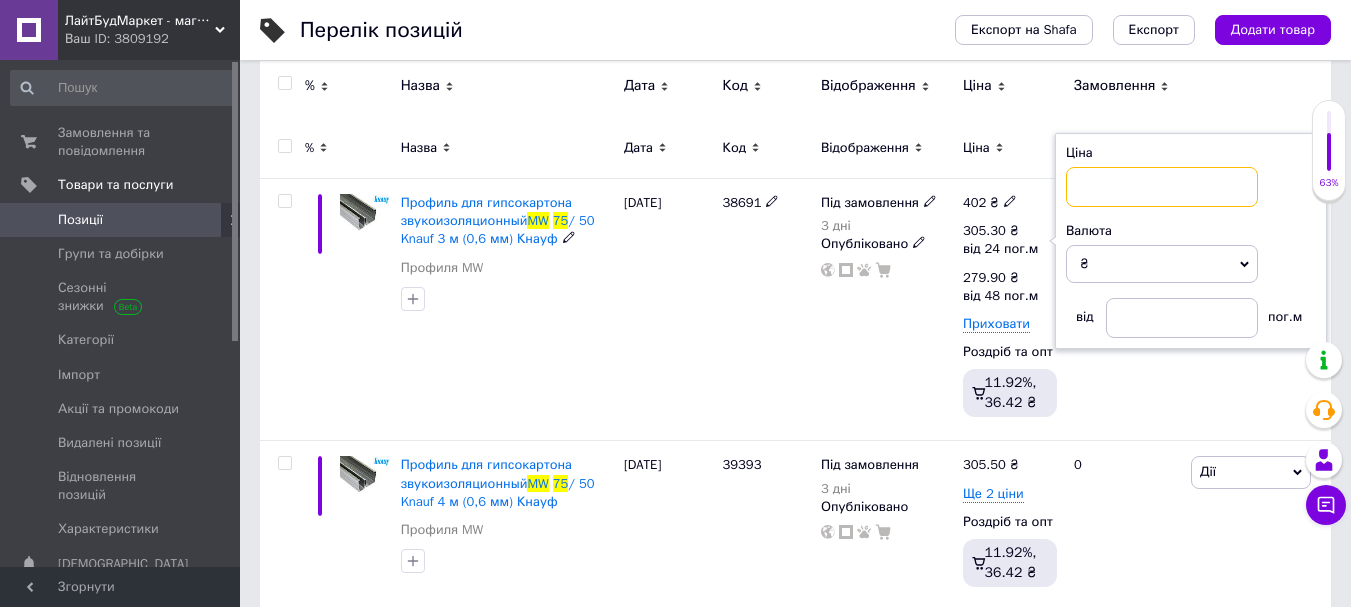 type 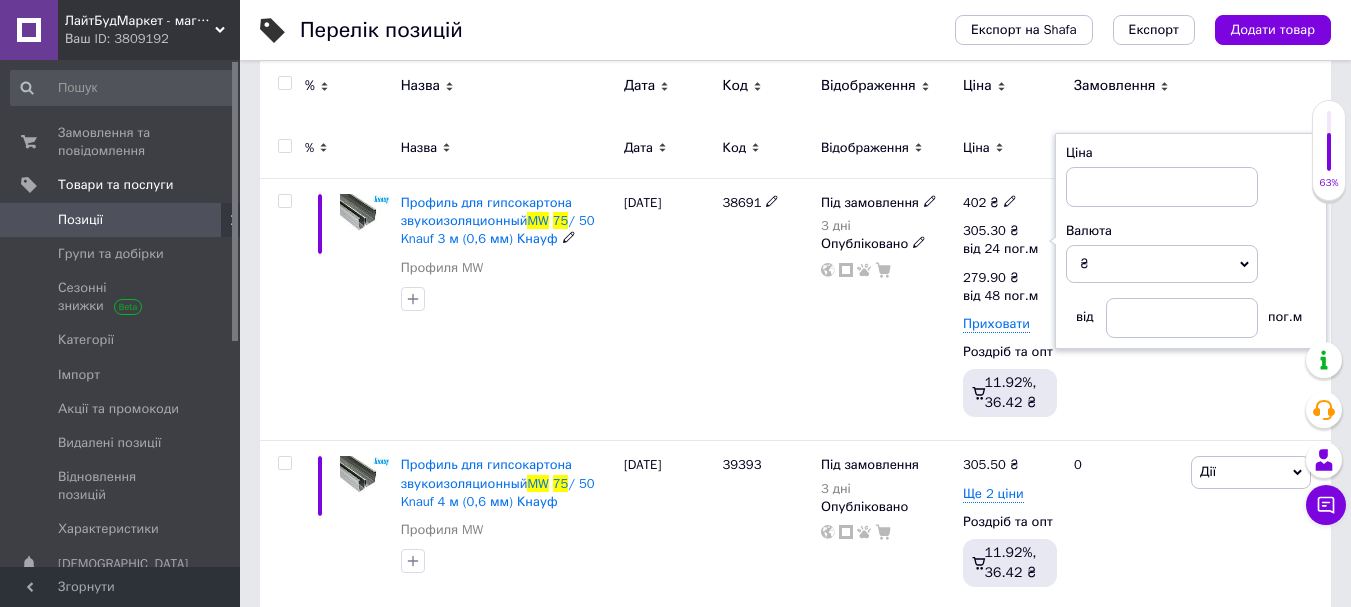 click on "Під замовлення 3 дні Опубліковано" at bounding box center (887, 310) 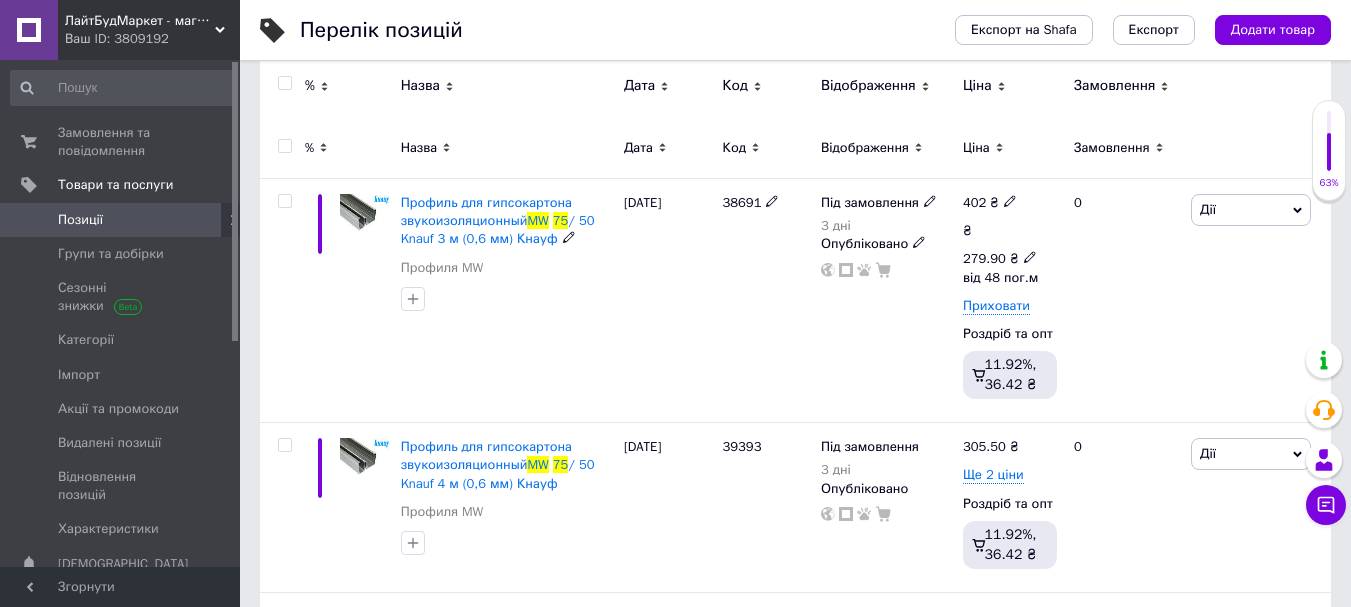 click 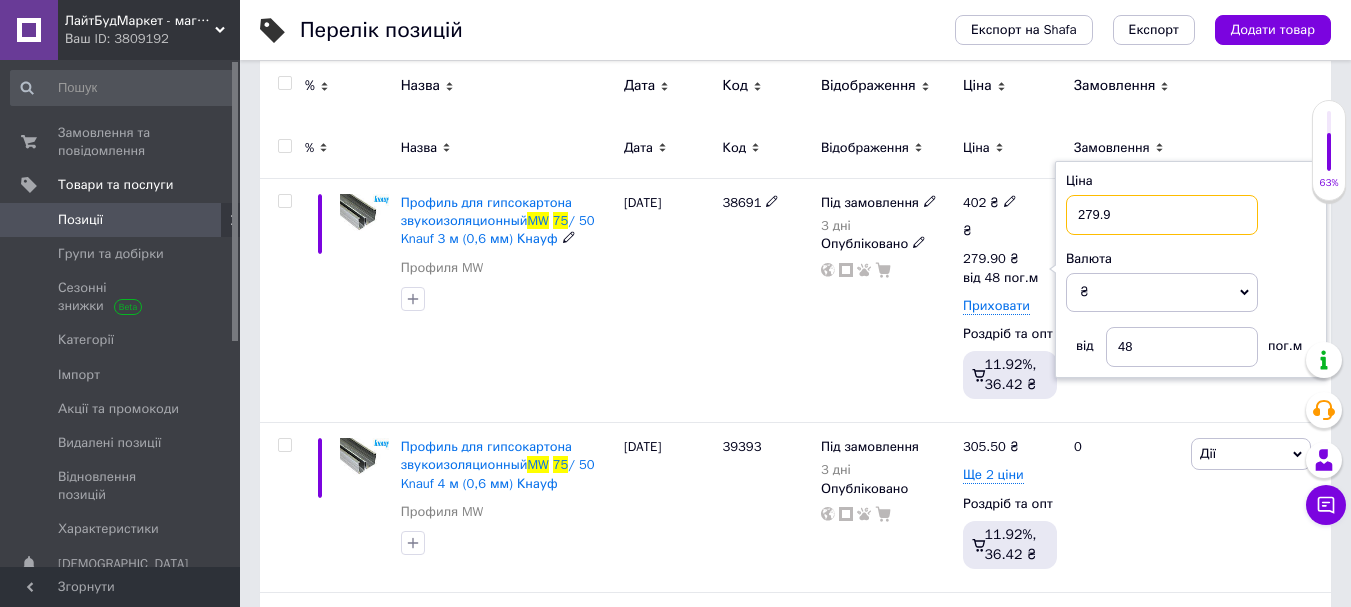 drag, startPoint x: 1126, startPoint y: 210, endPoint x: 1033, endPoint y: 215, distance: 93.13431 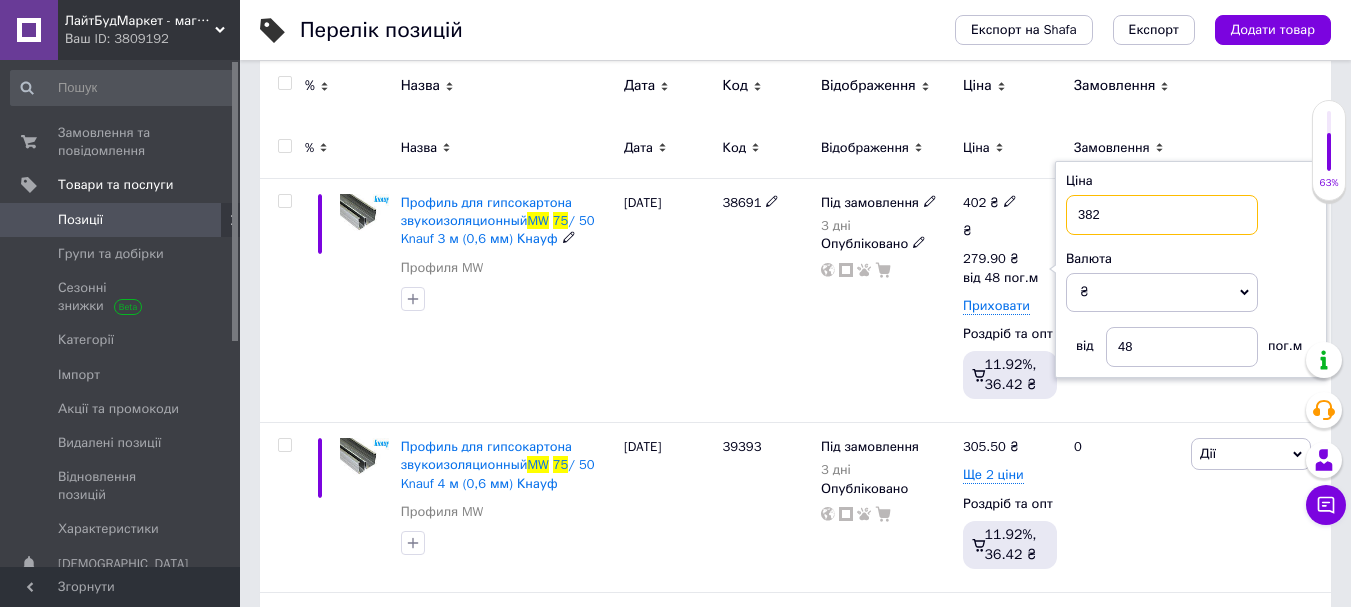 type on "382" 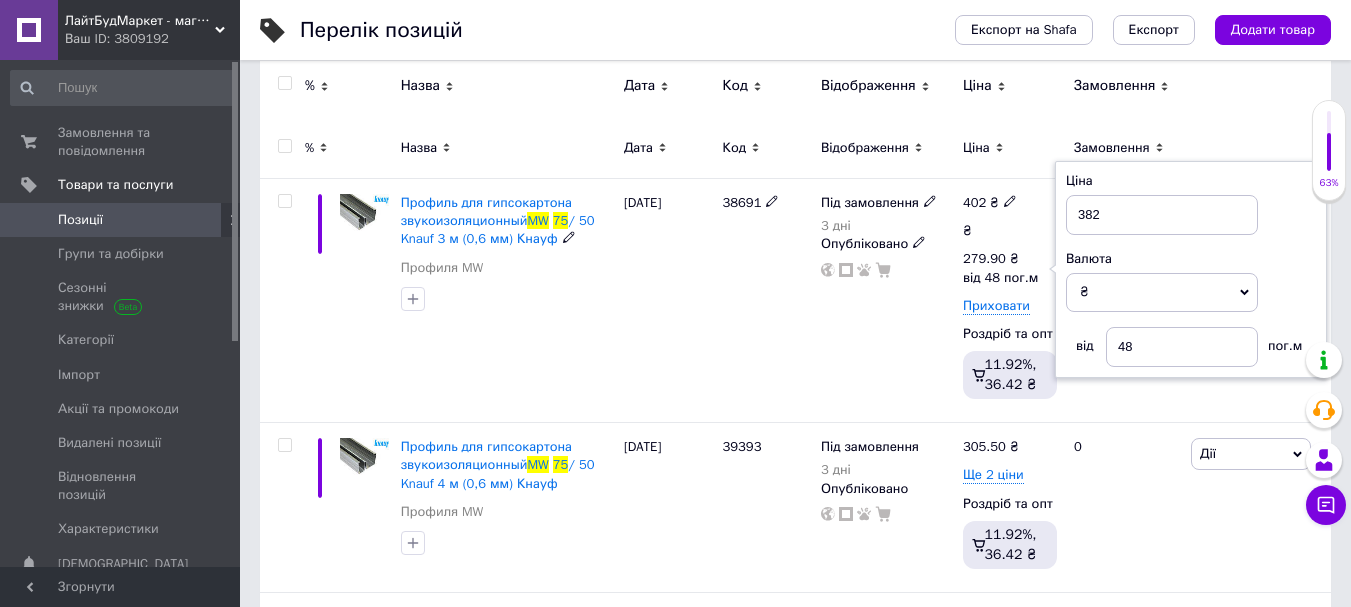 click on "Під замовлення 3 дні Опубліковано" at bounding box center (887, 301) 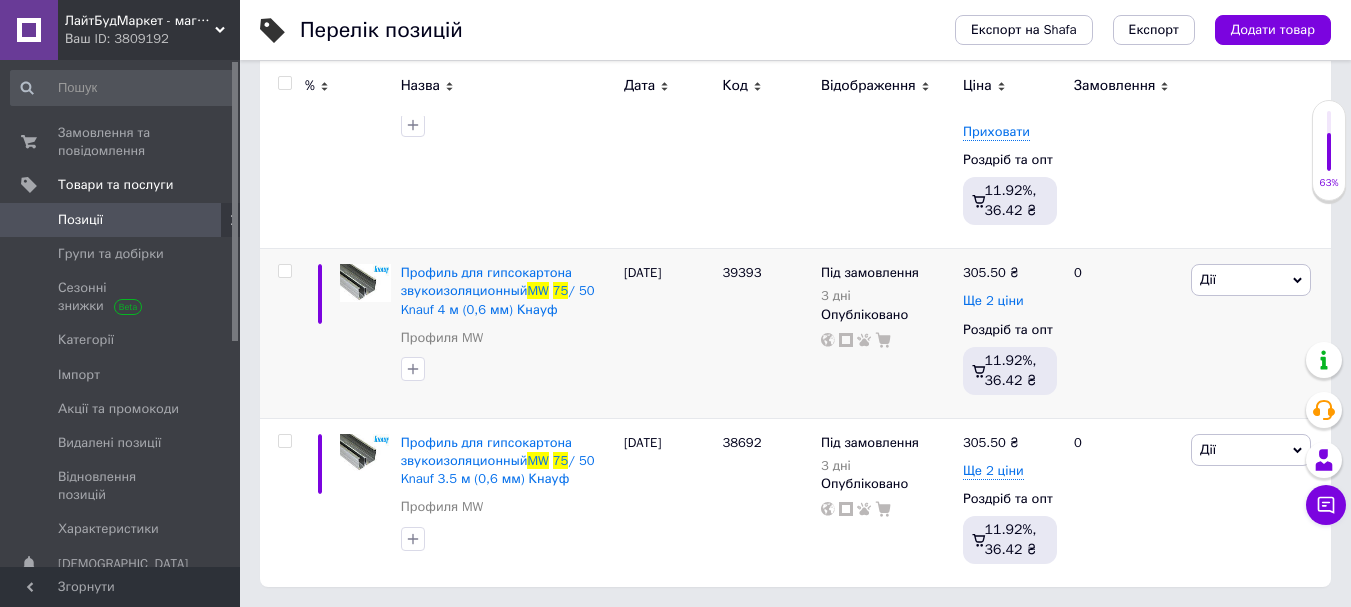 scroll, scrollTop: 198, scrollLeft: 0, axis: vertical 